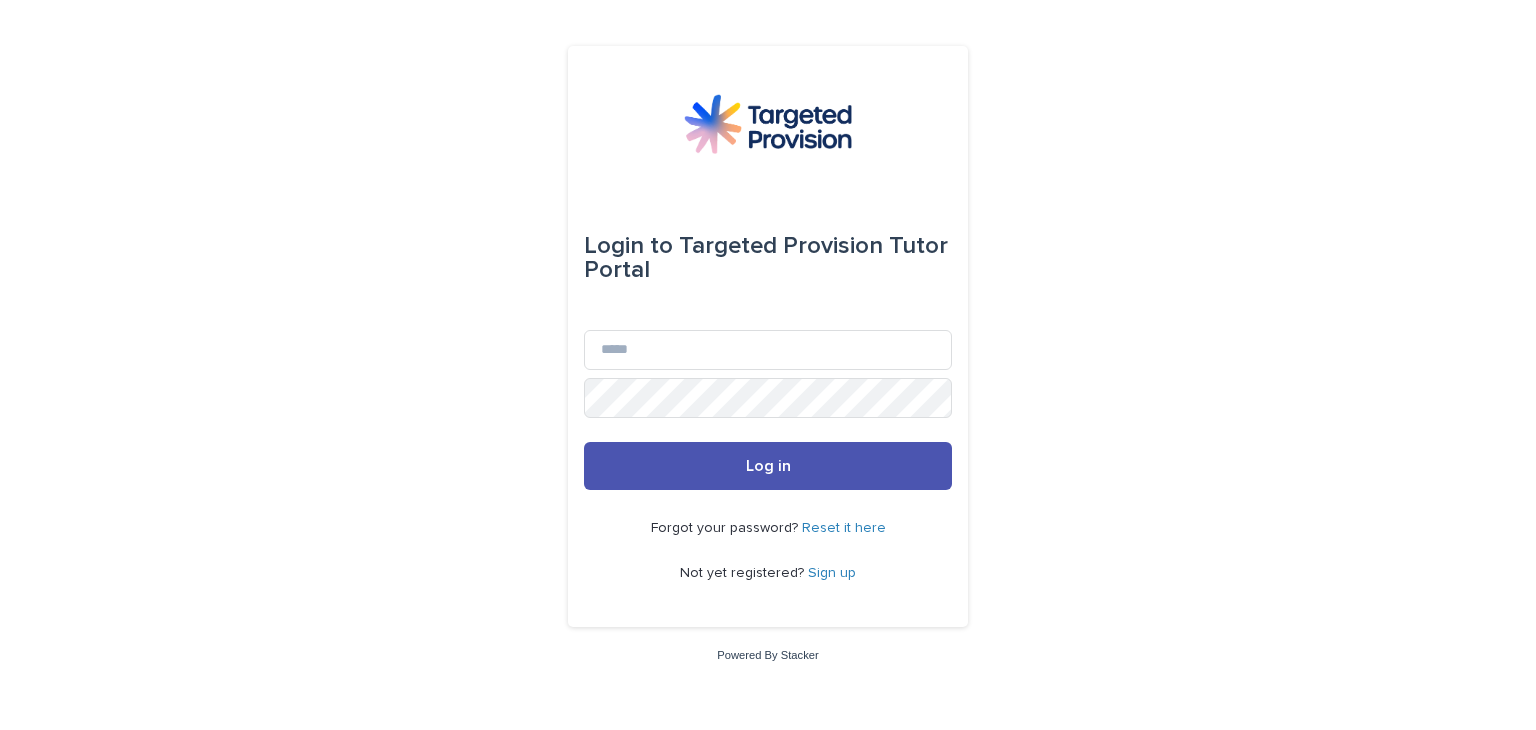 scroll, scrollTop: 0, scrollLeft: 0, axis: both 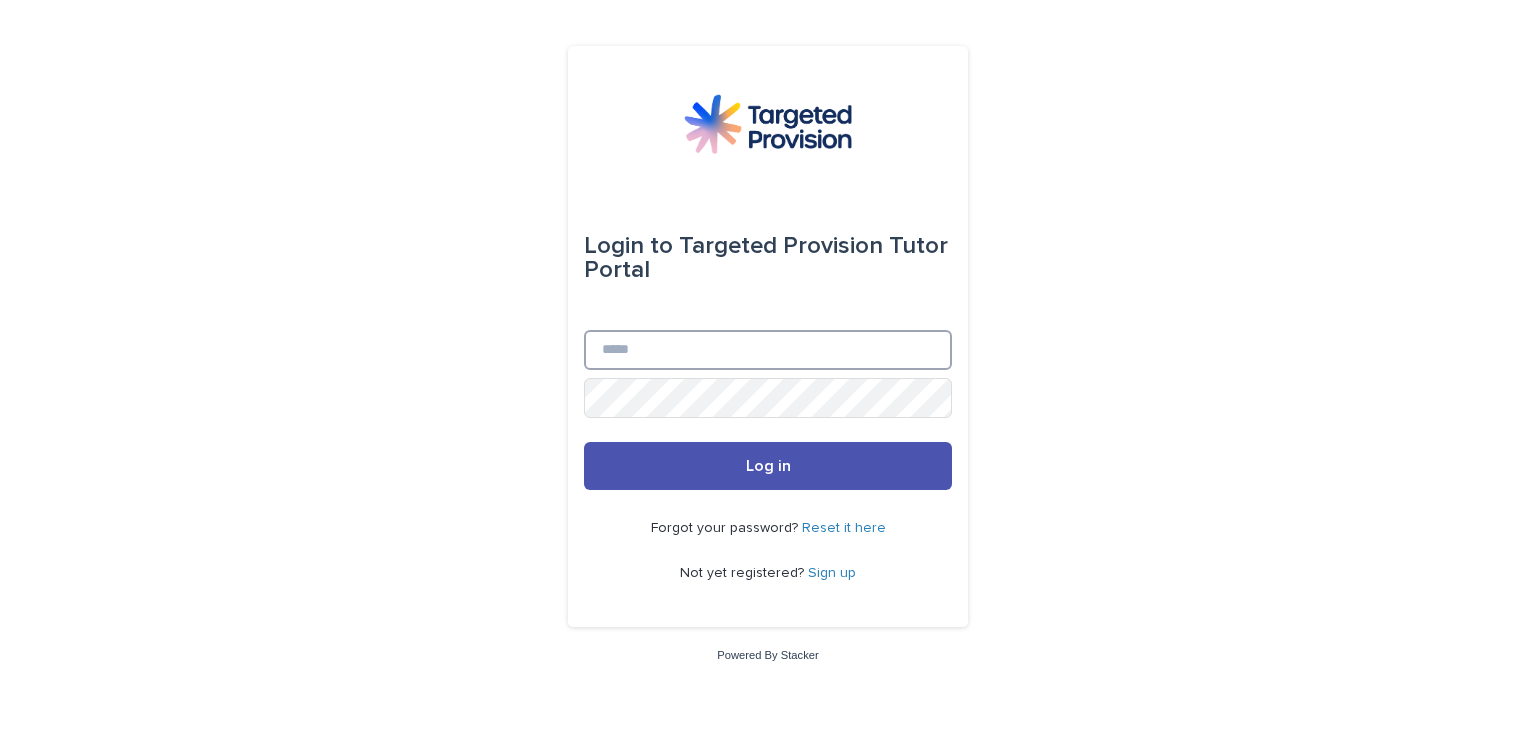 click on "Email" at bounding box center (768, 350) 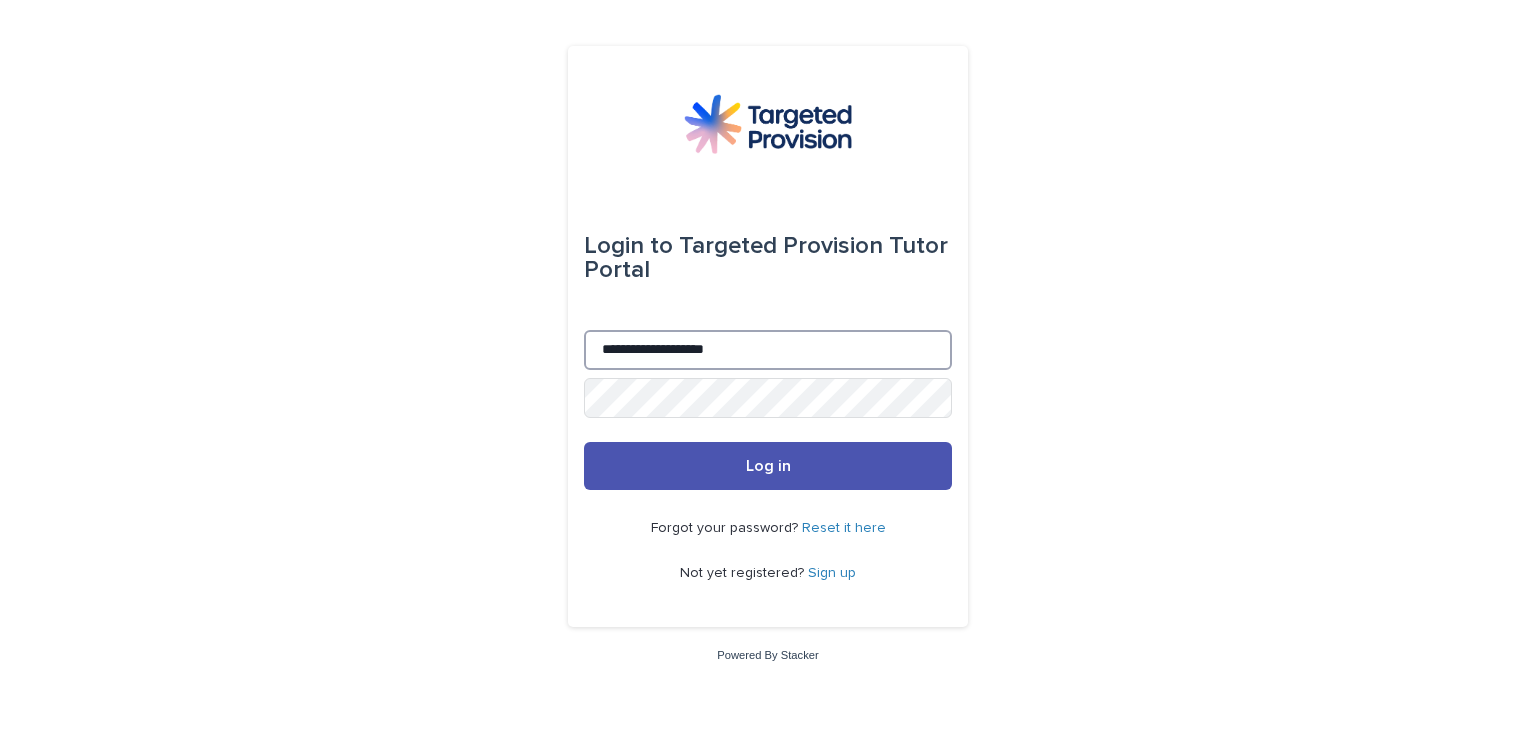 type on "**********" 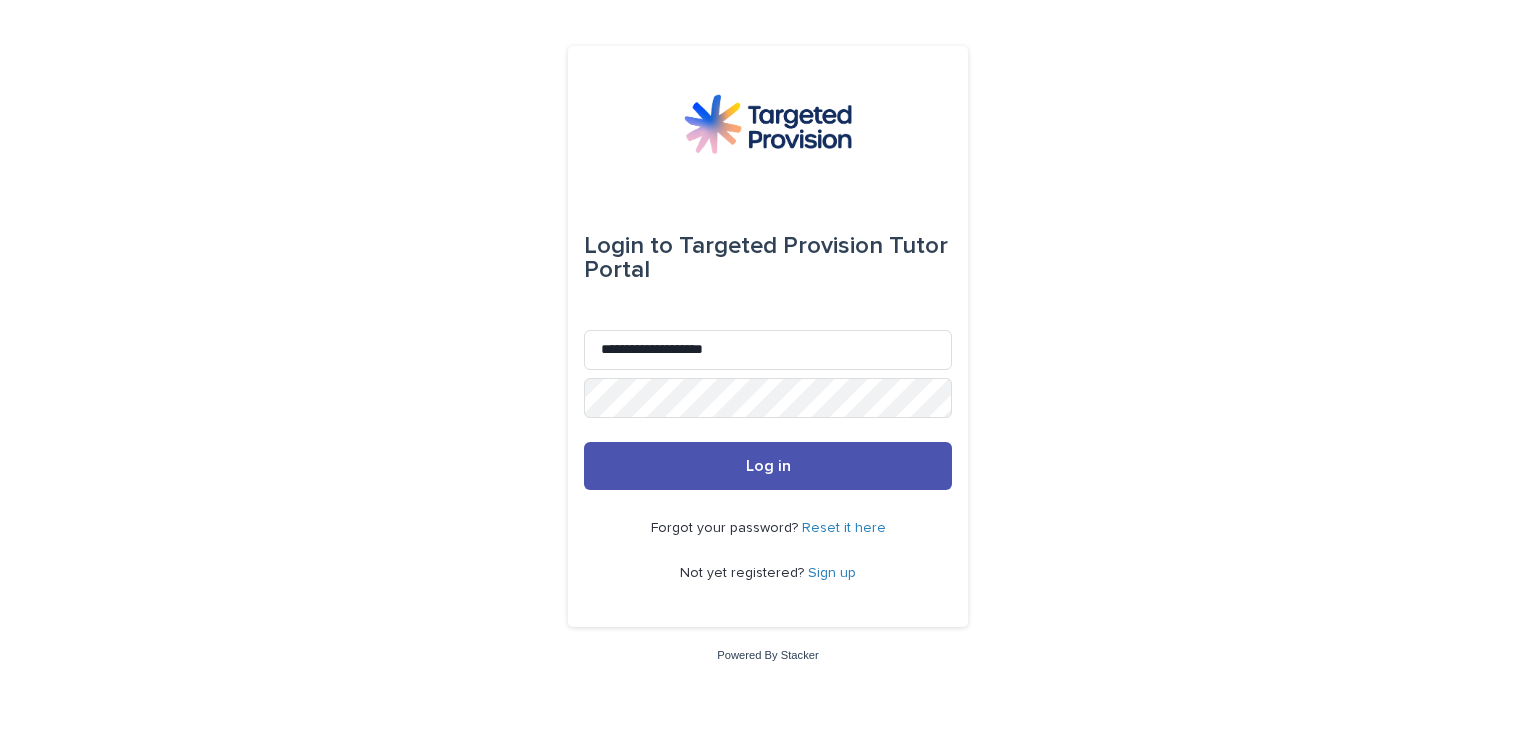 click on "Reset it here" at bounding box center [844, 528] 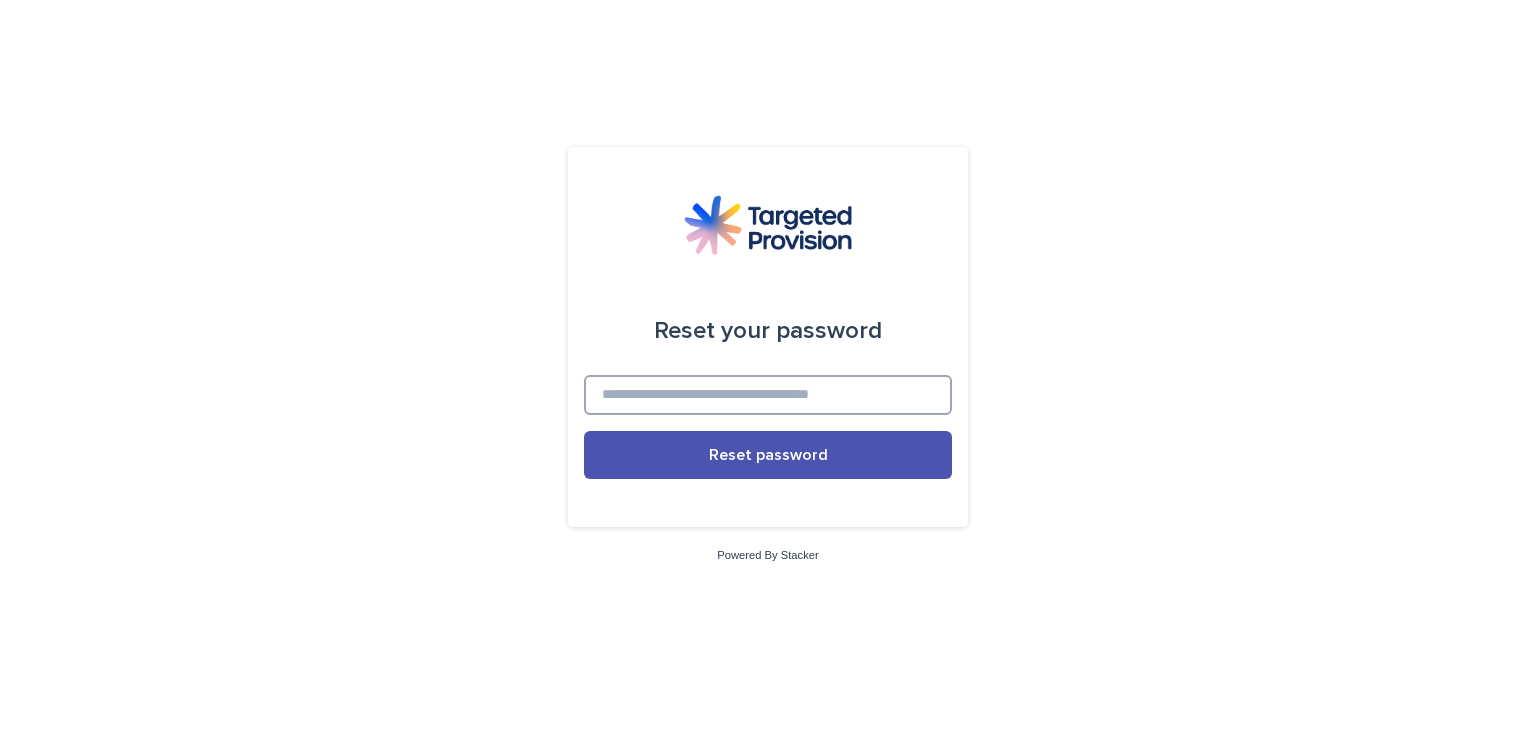 click at bounding box center (768, 395) 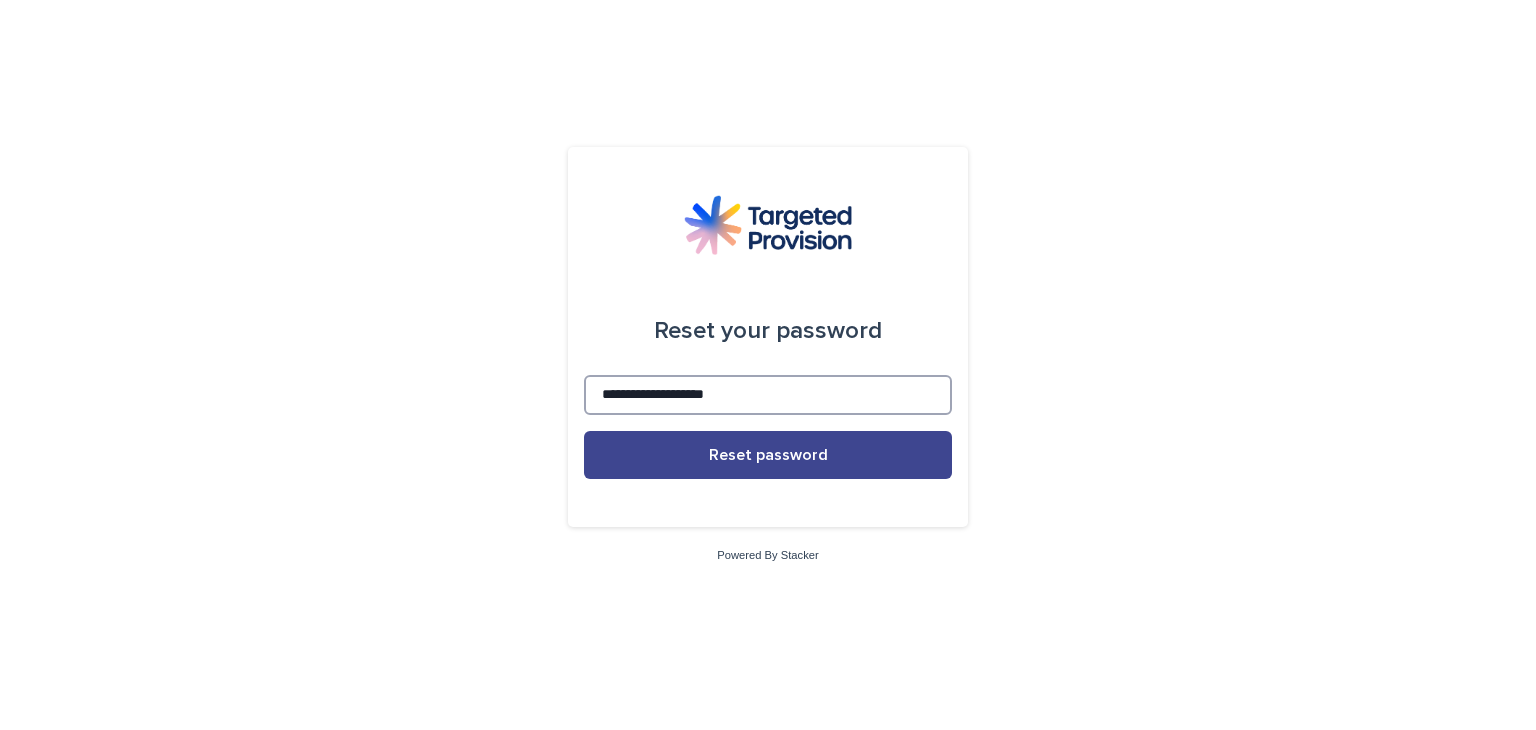 type on "**********" 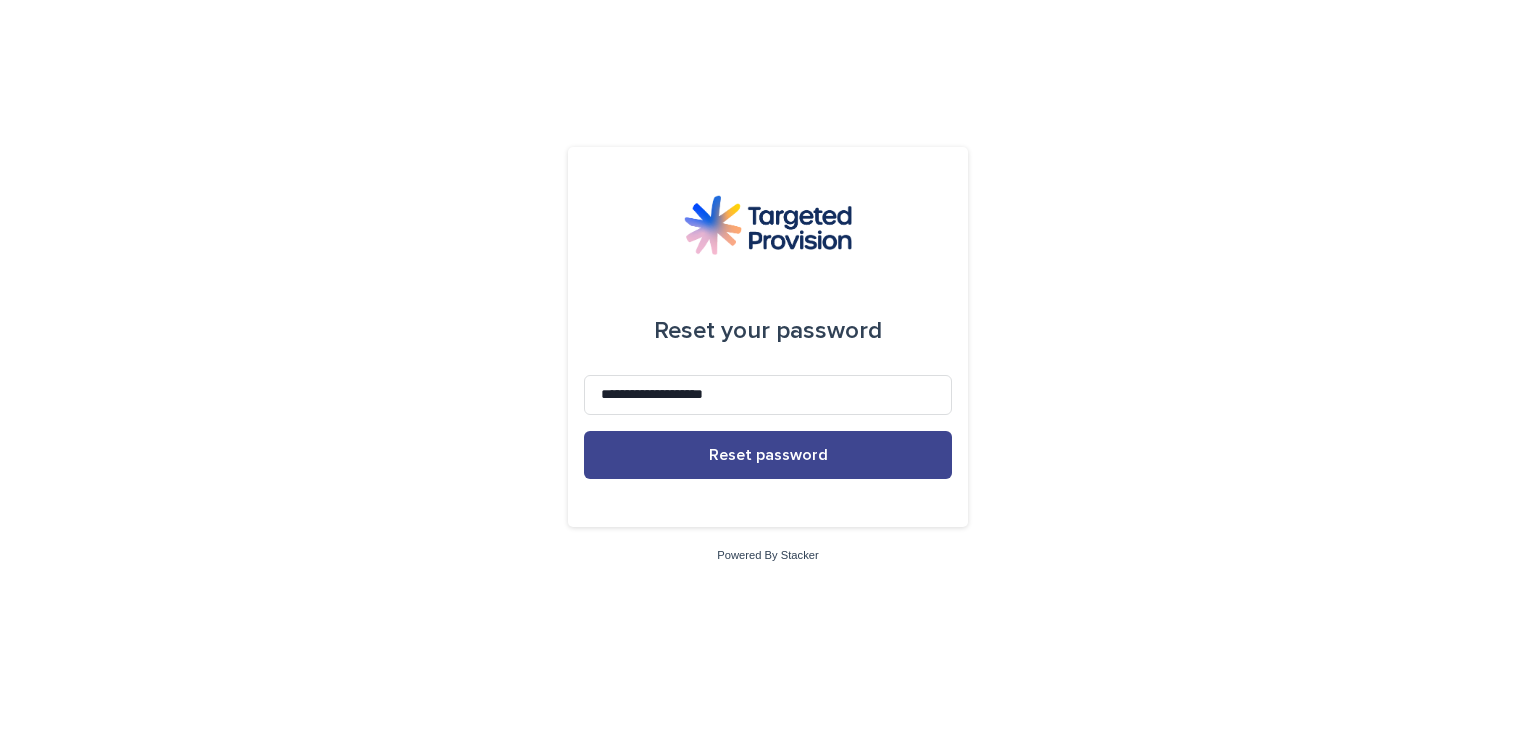 click on "Reset password" at bounding box center [768, 455] 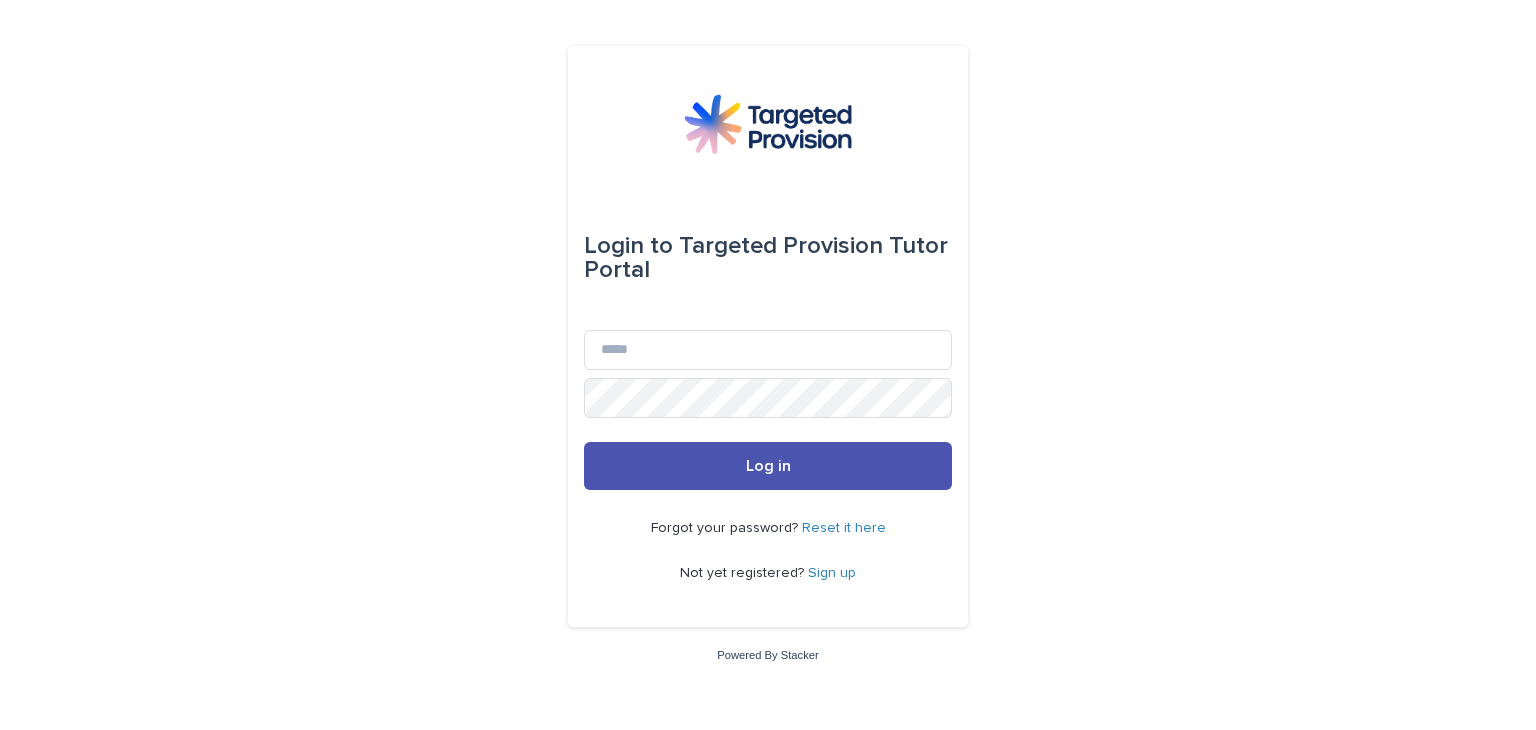 scroll, scrollTop: 0, scrollLeft: 0, axis: both 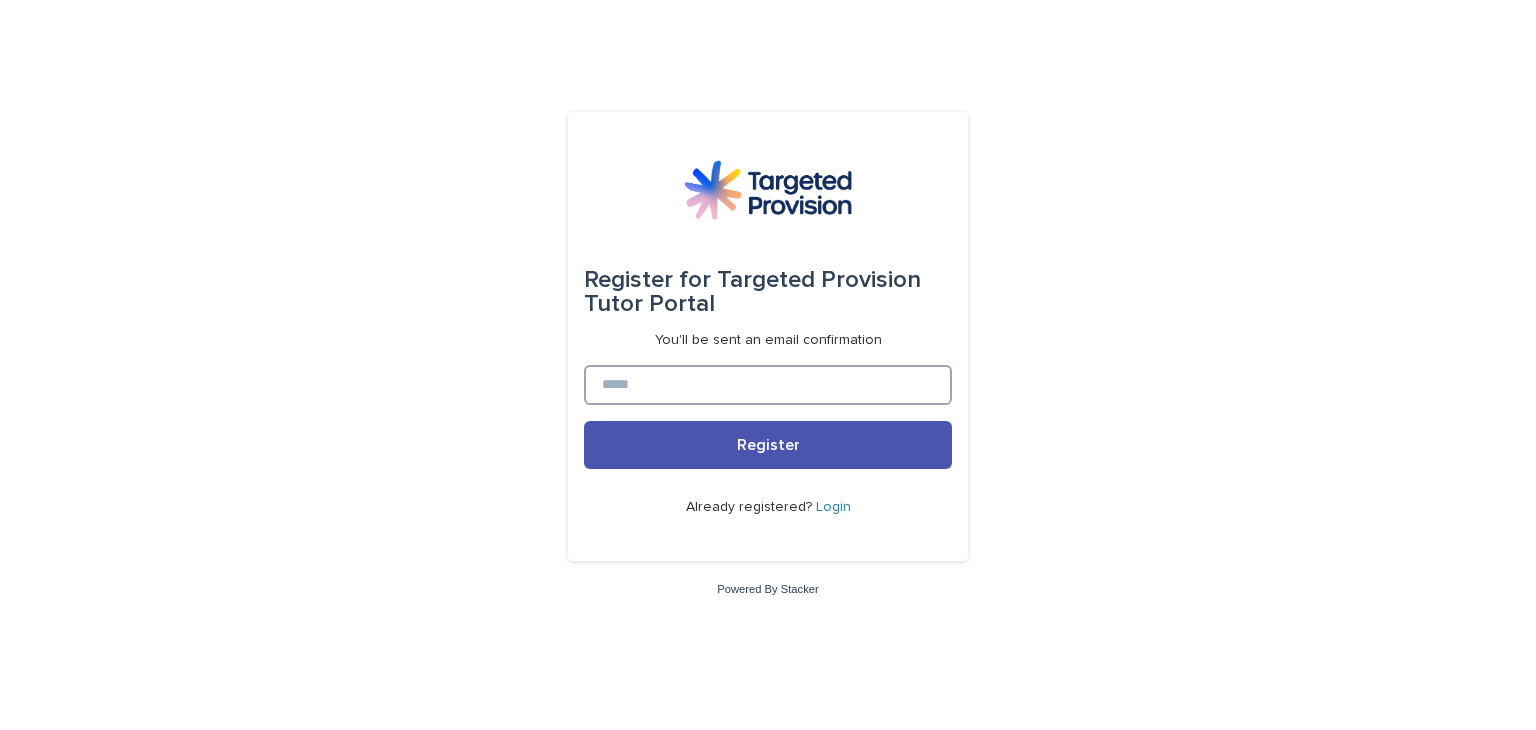 click at bounding box center [768, 385] 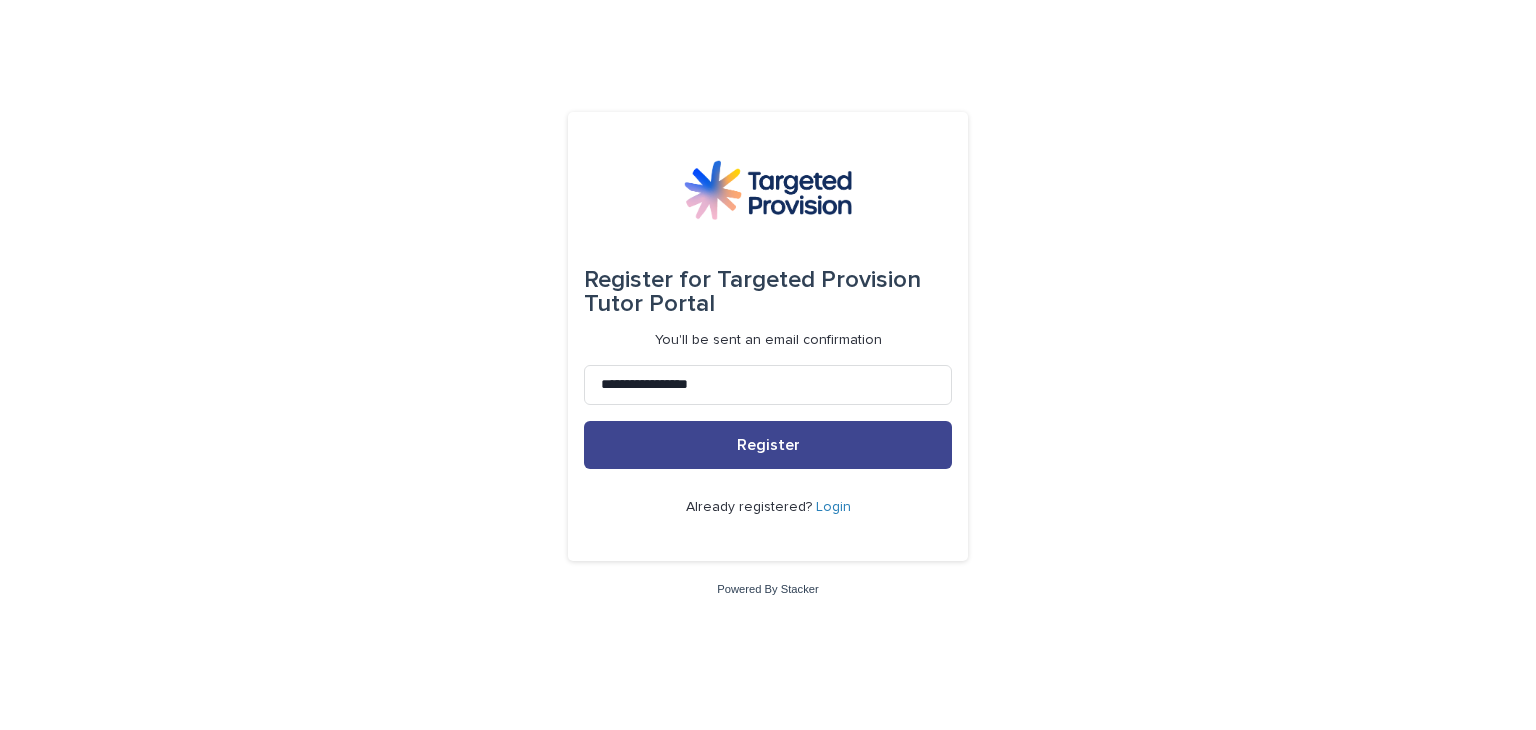 click on "Register" at bounding box center (768, 445) 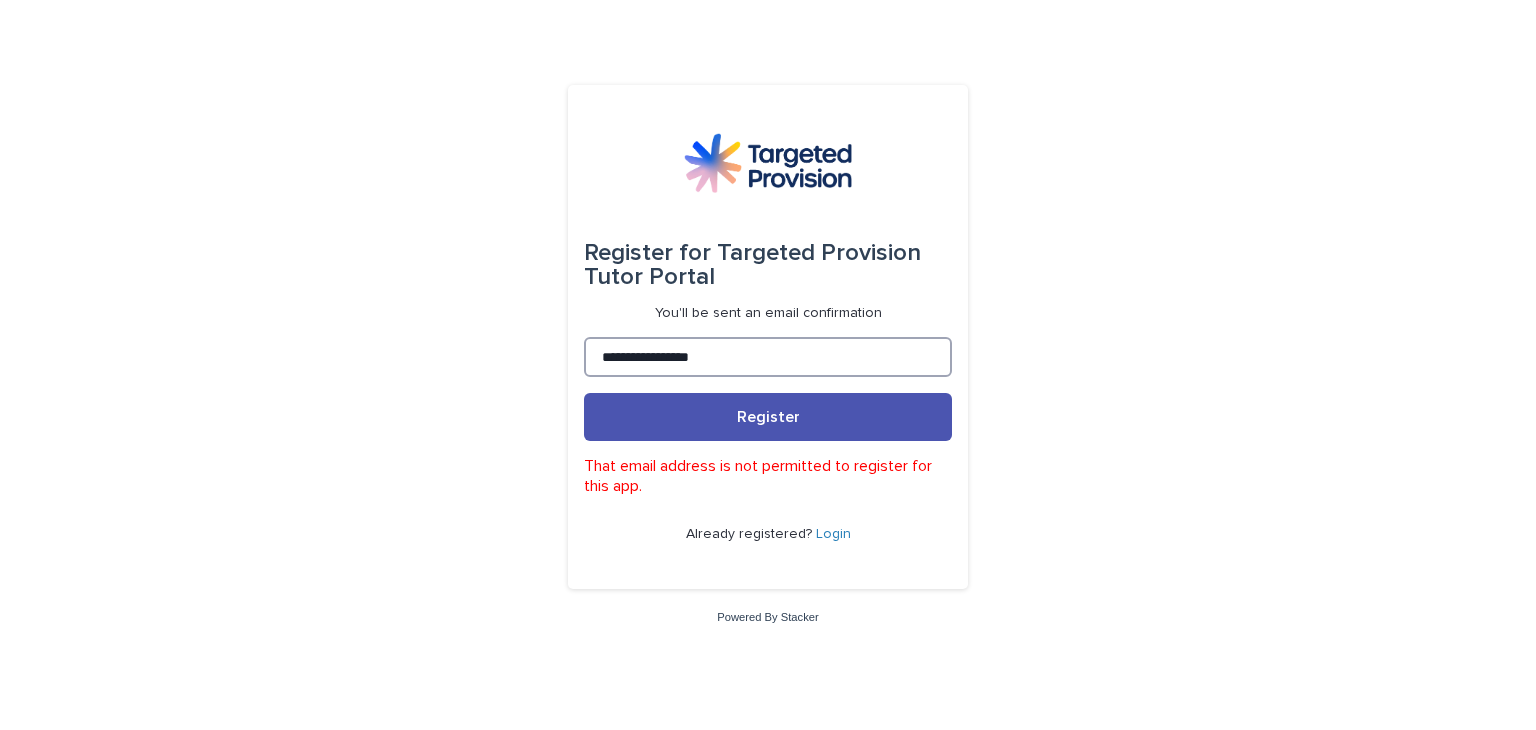 click on "**********" at bounding box center [768, 357] 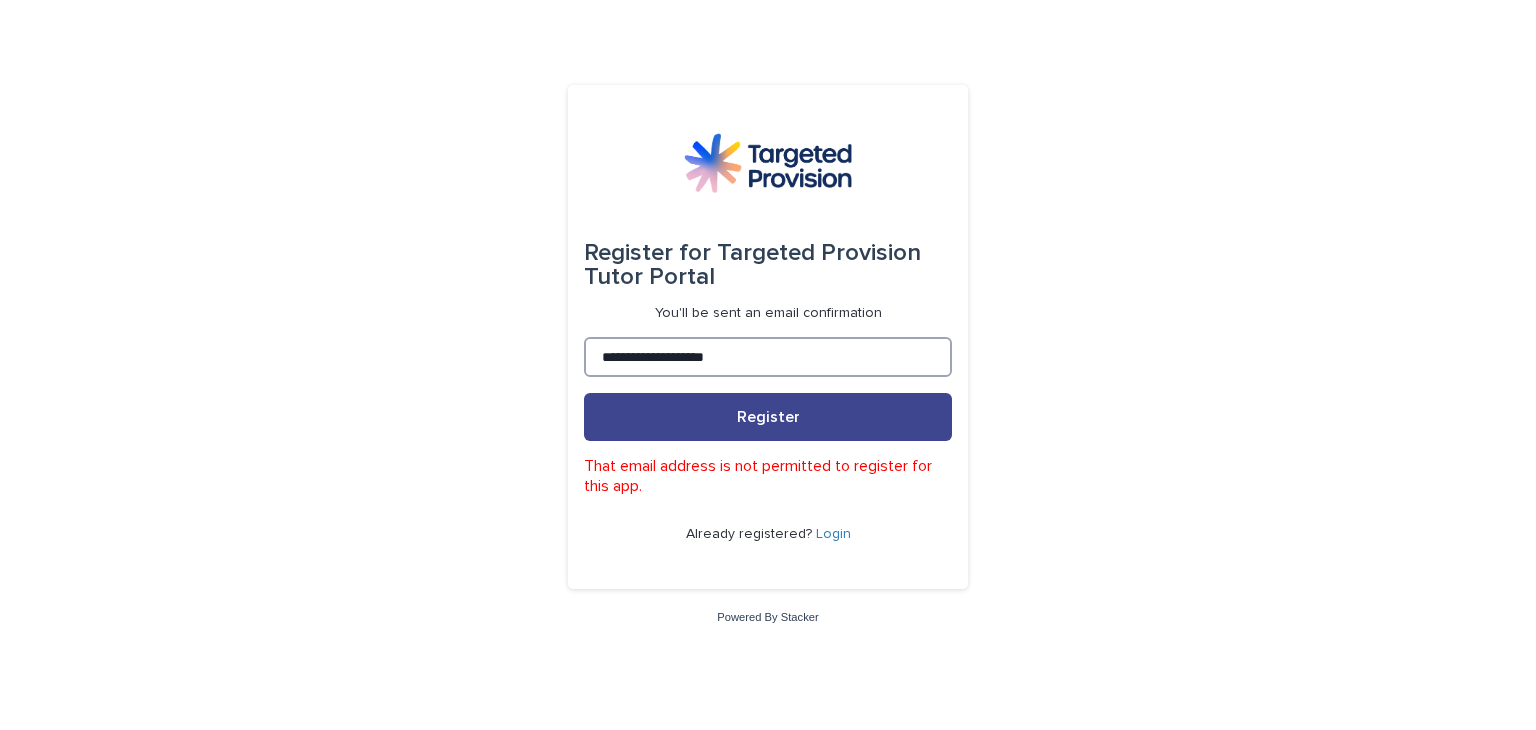 type on "**********" 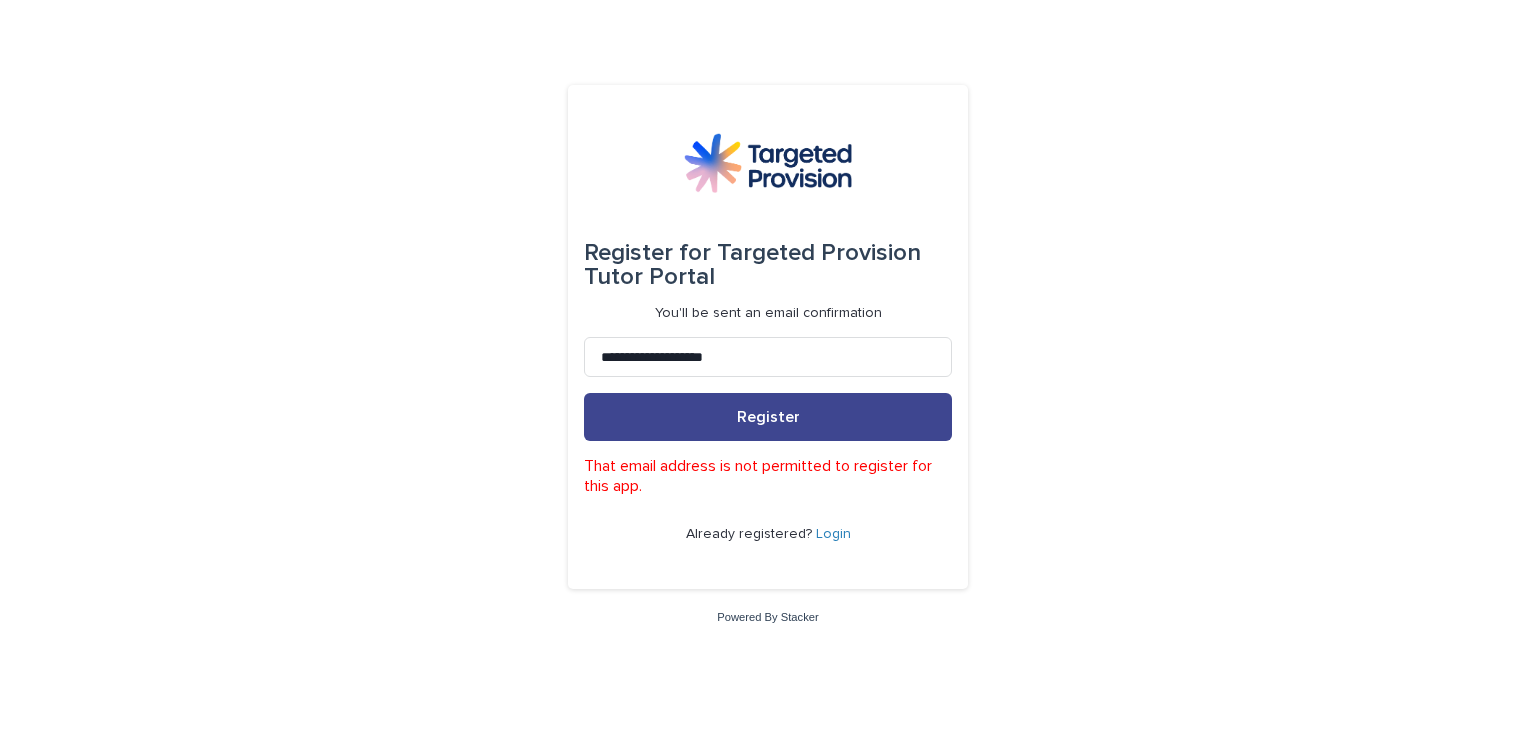 click on "Register" at bounding box center (768, 417) 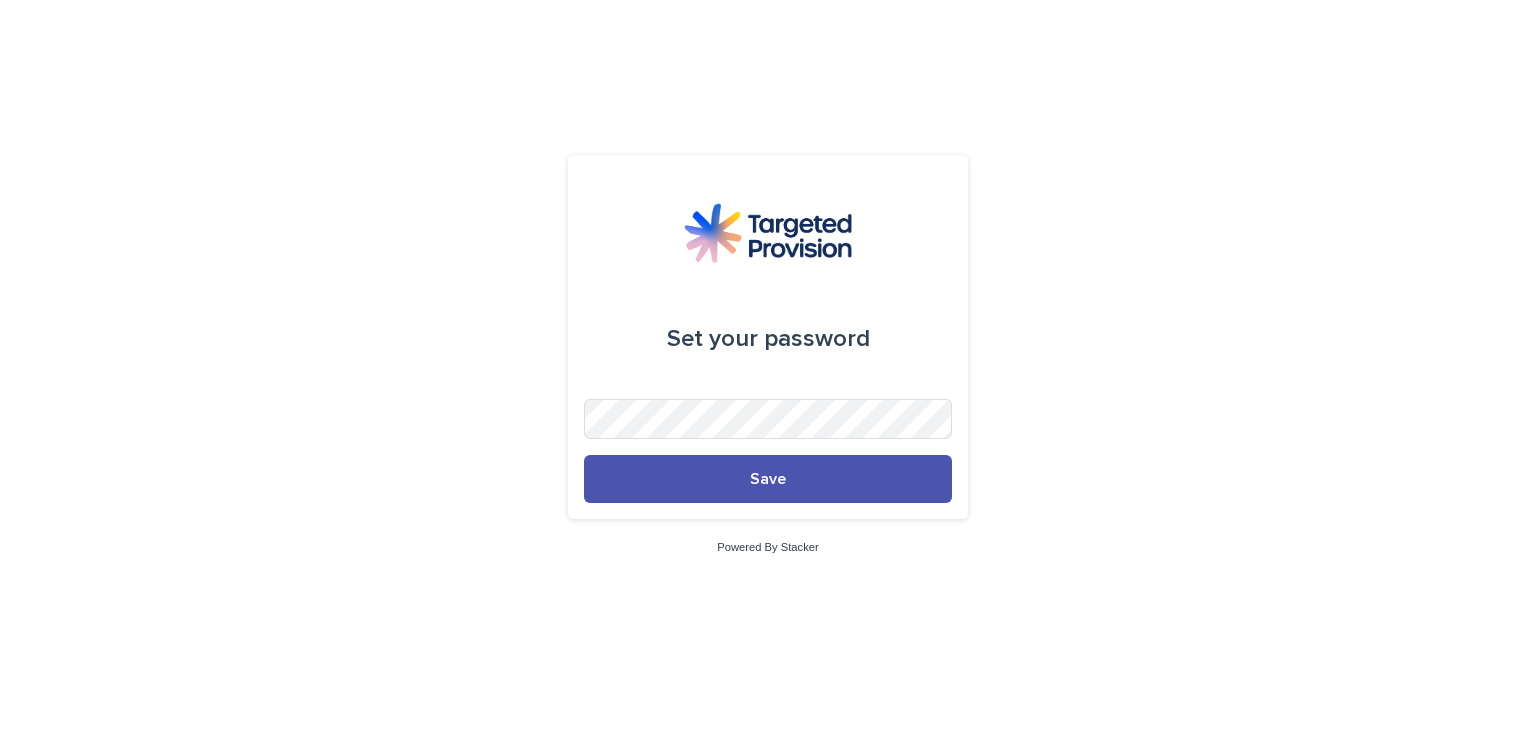 scroll, scrollTop: 0, scrollLeft: 0, axis: both 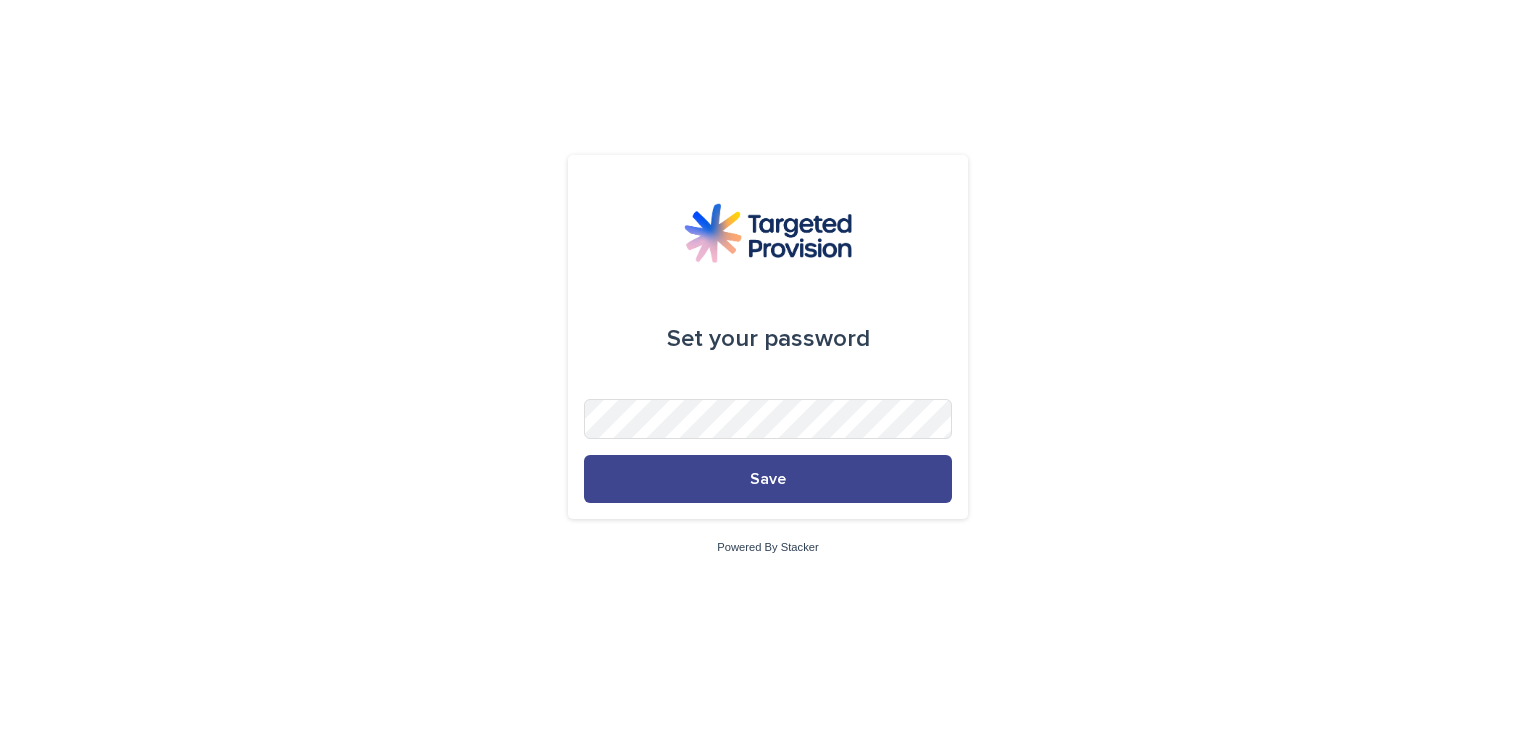 click on "Save" at bounding box center (768, 479) 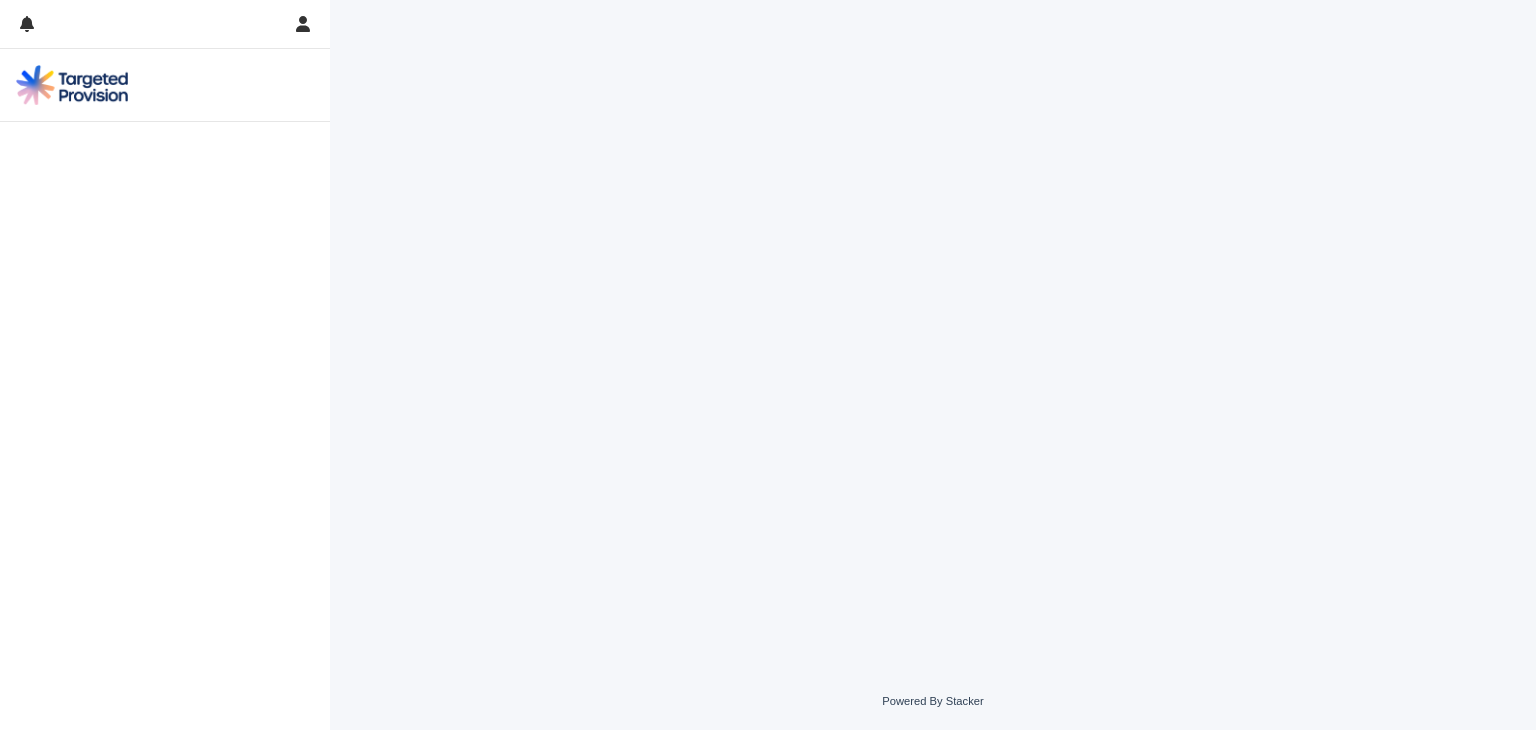 scroll, scrollTop: 0, scrollLeft: 0, axis: both 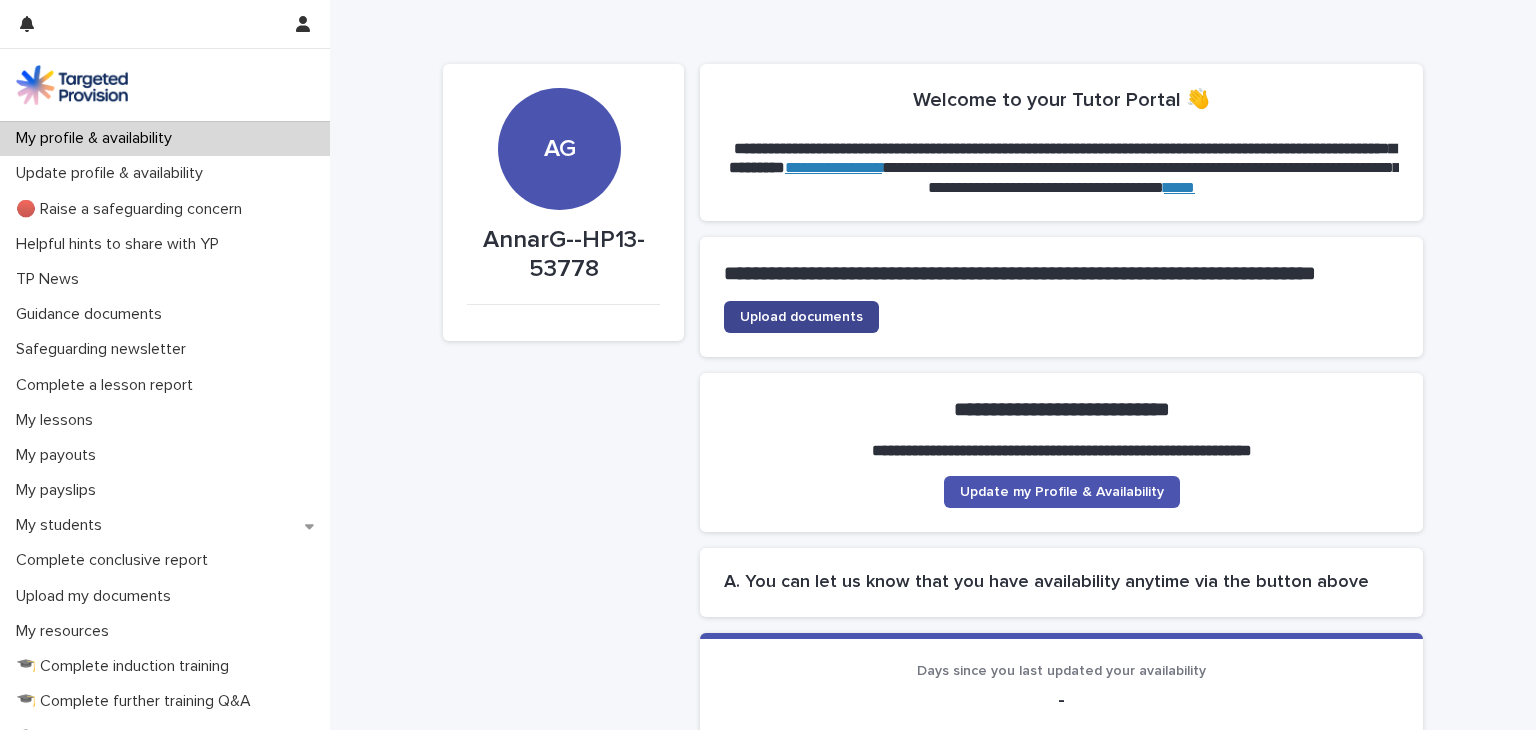 click on "Upload documents" at bounding box center [801, 317] 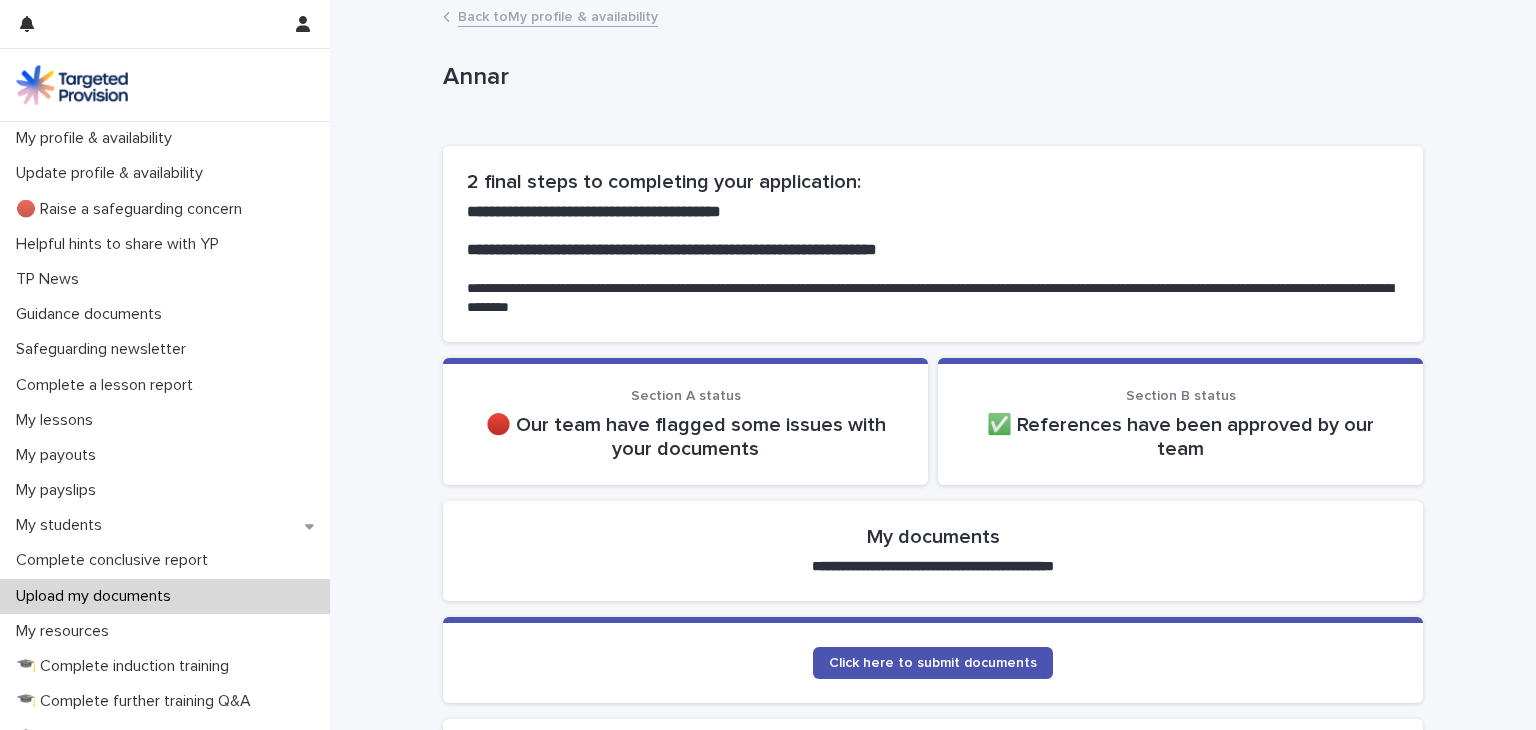 scroll, scrollTop: 200, scrollLeft: 0, axis: vertical 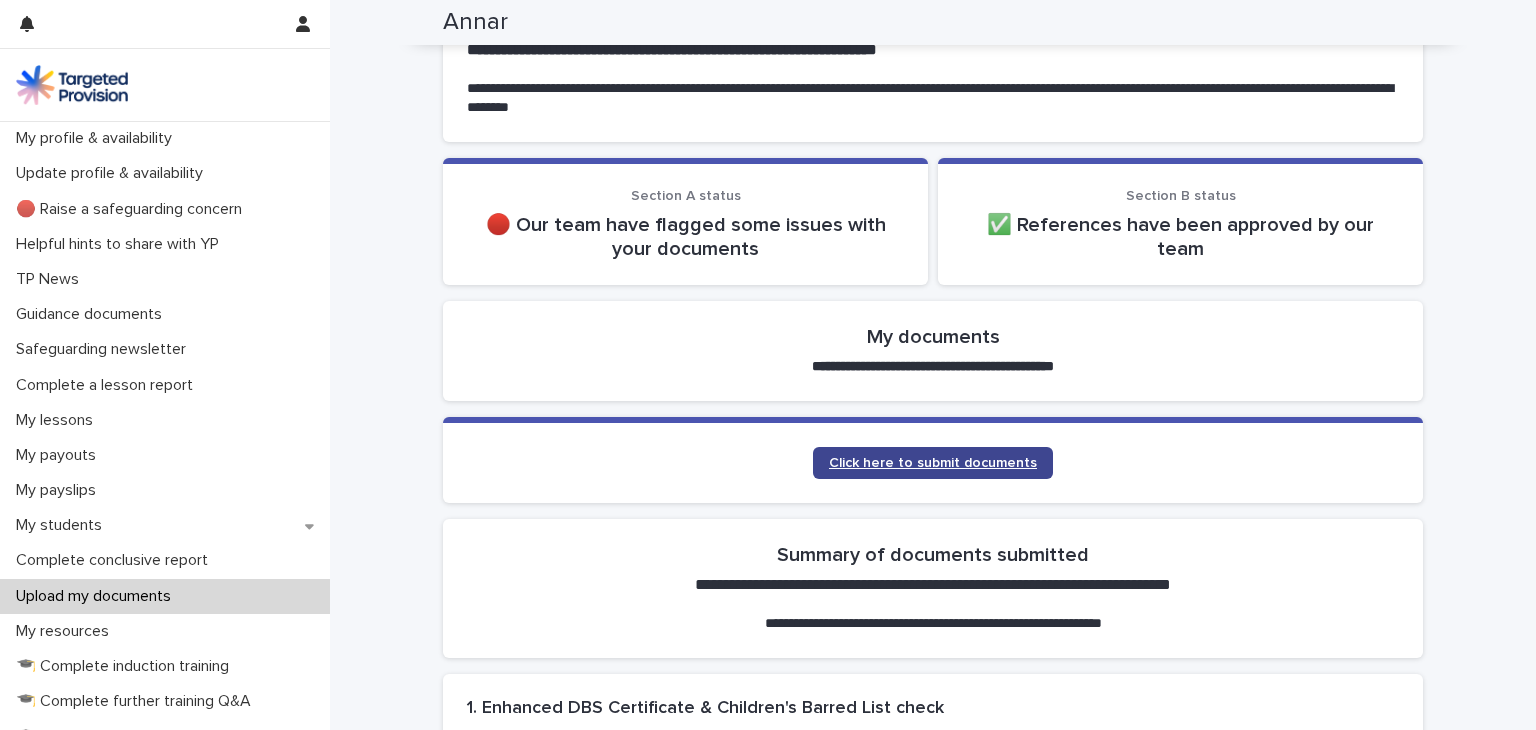click on "Click here to submit documents" at bounding box center [933, 463] 